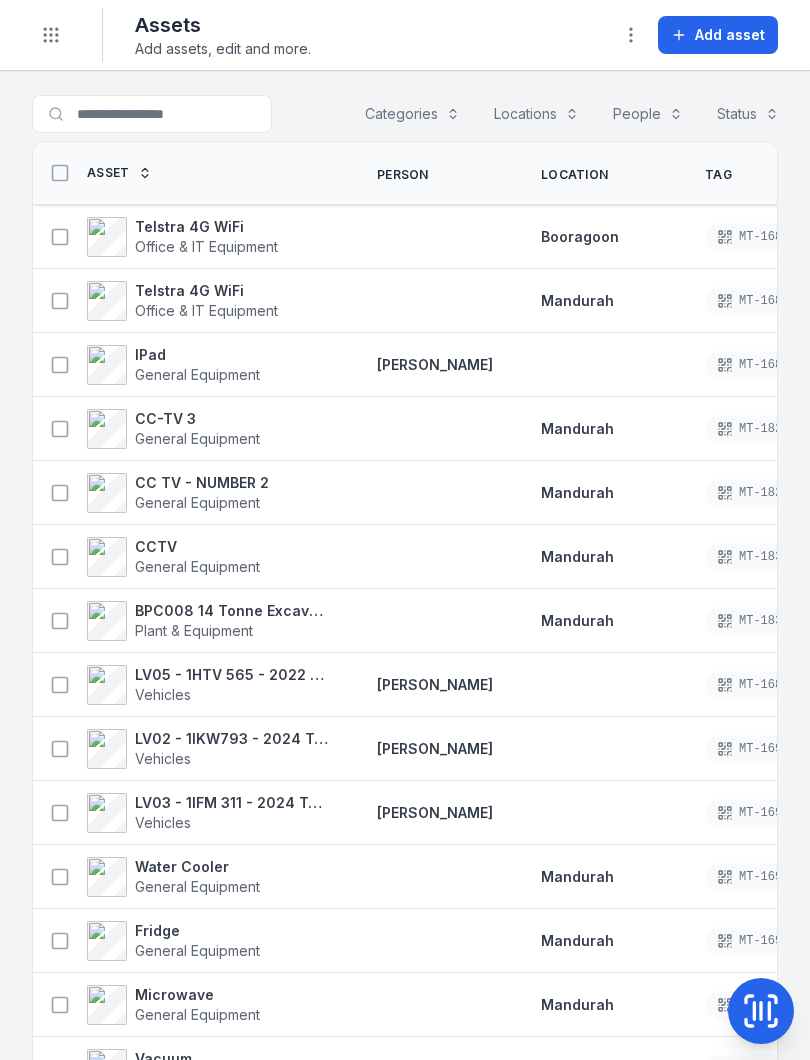 scroll, scrollTop: 0, scrollLeft: 0, axis: both 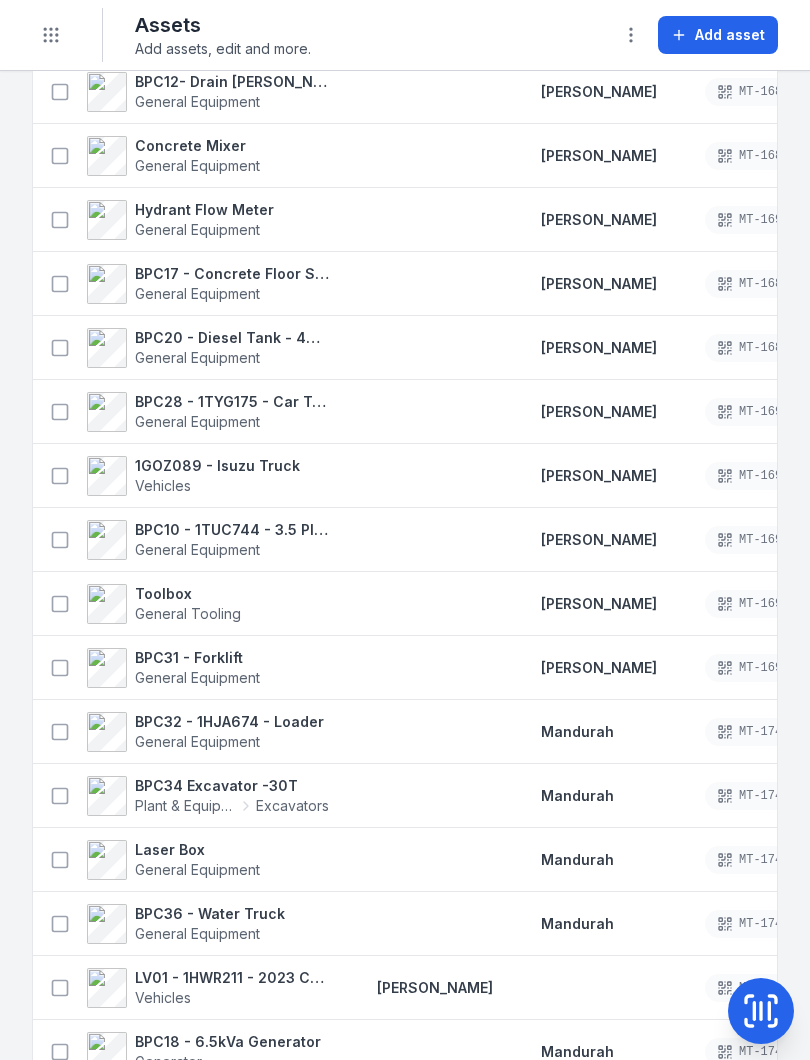 click 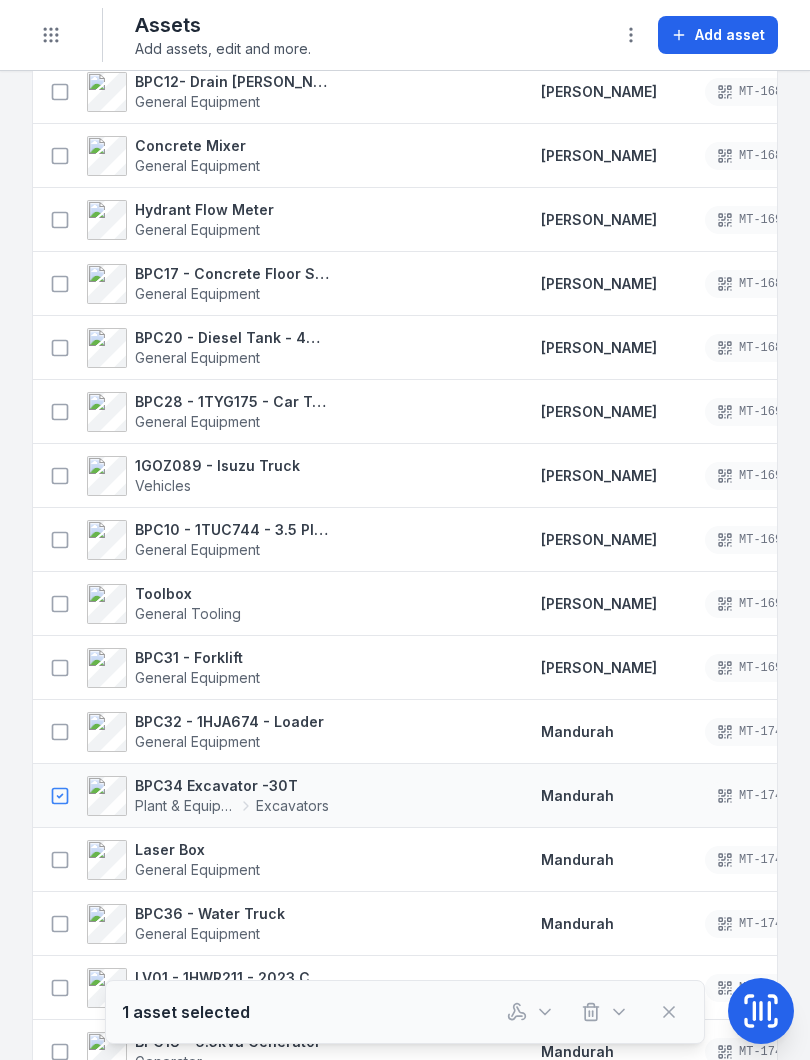 click 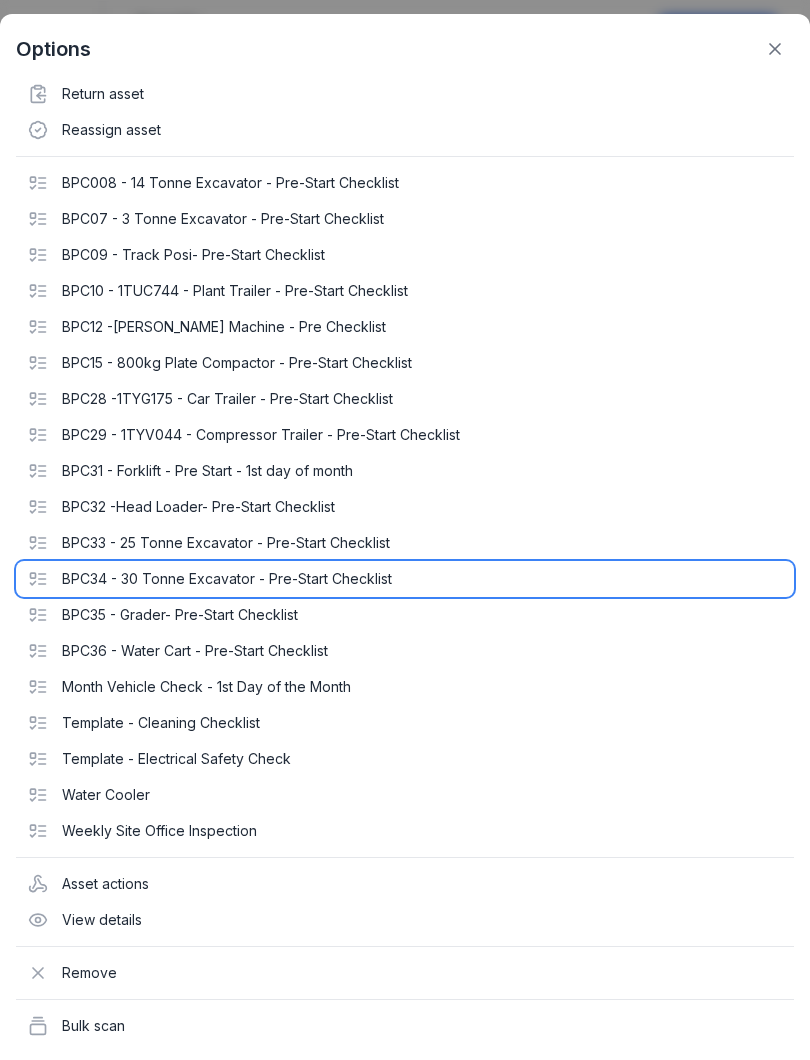 click on "BPC34 - 30 Tonne Excavator - Pre-Start Checklist" at bounding box center (405, 579) 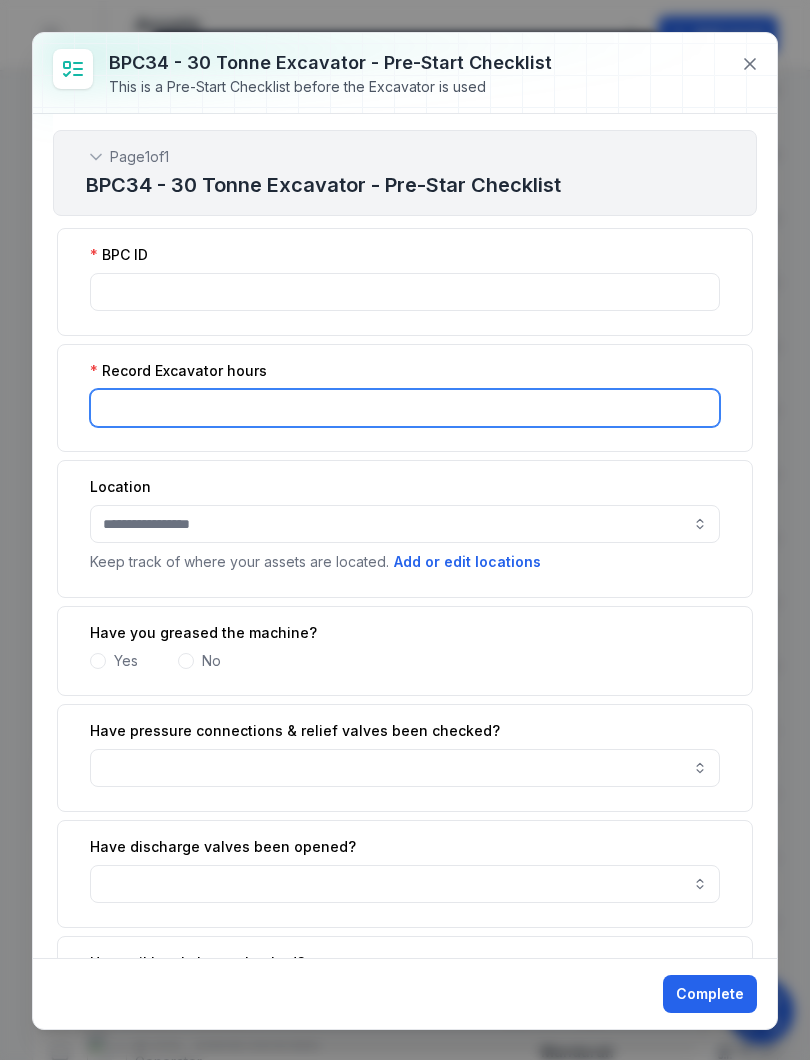 click at bounding box center [405, 408] 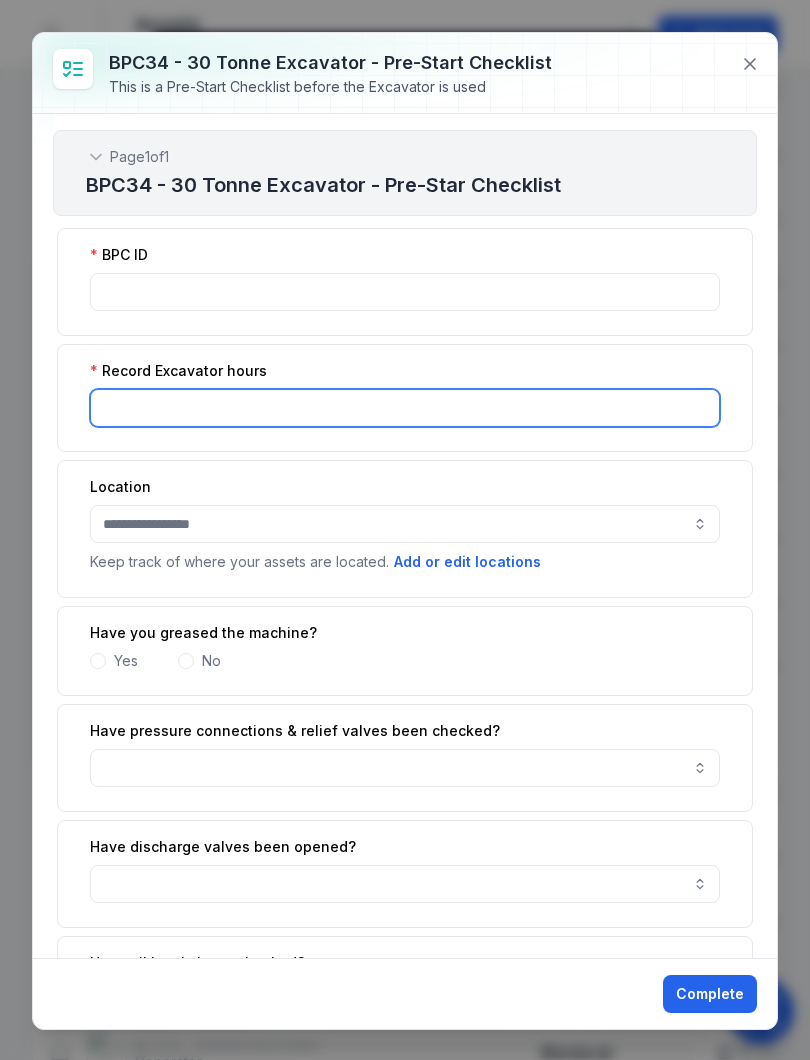 type on "******" 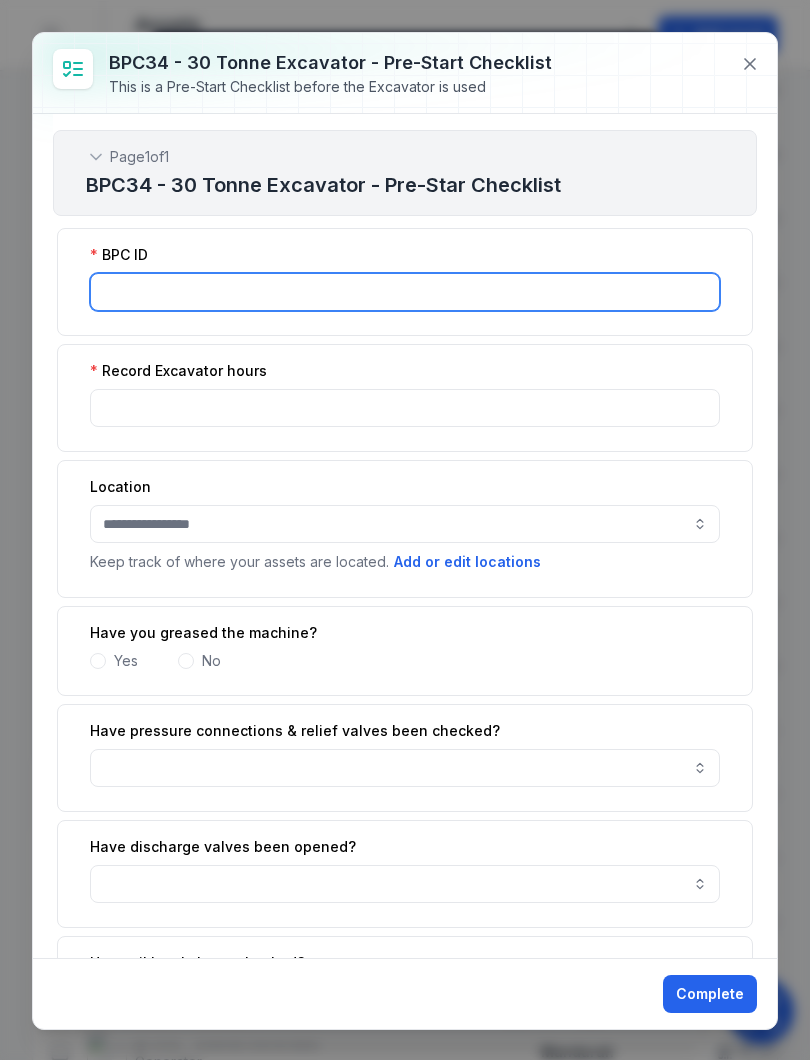 click at bounding box center (405, 292) 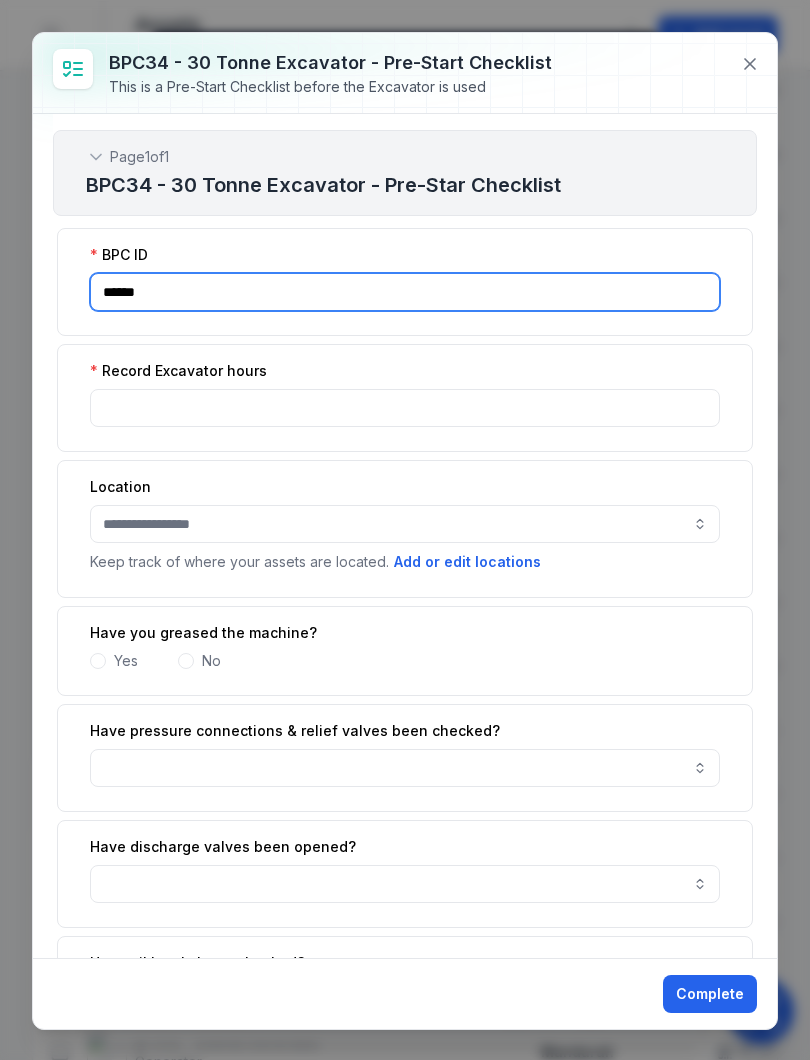 click at bounding box center [405, 524] 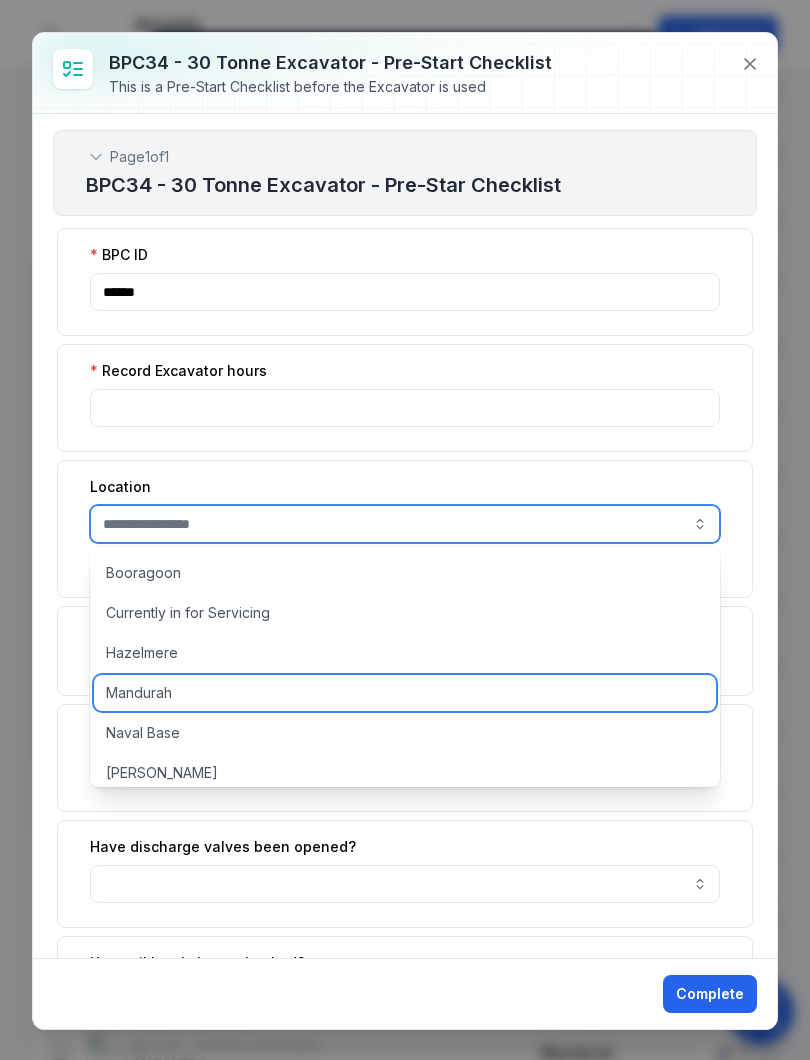 click on "Mandurah" at bounding box center [405, 693] 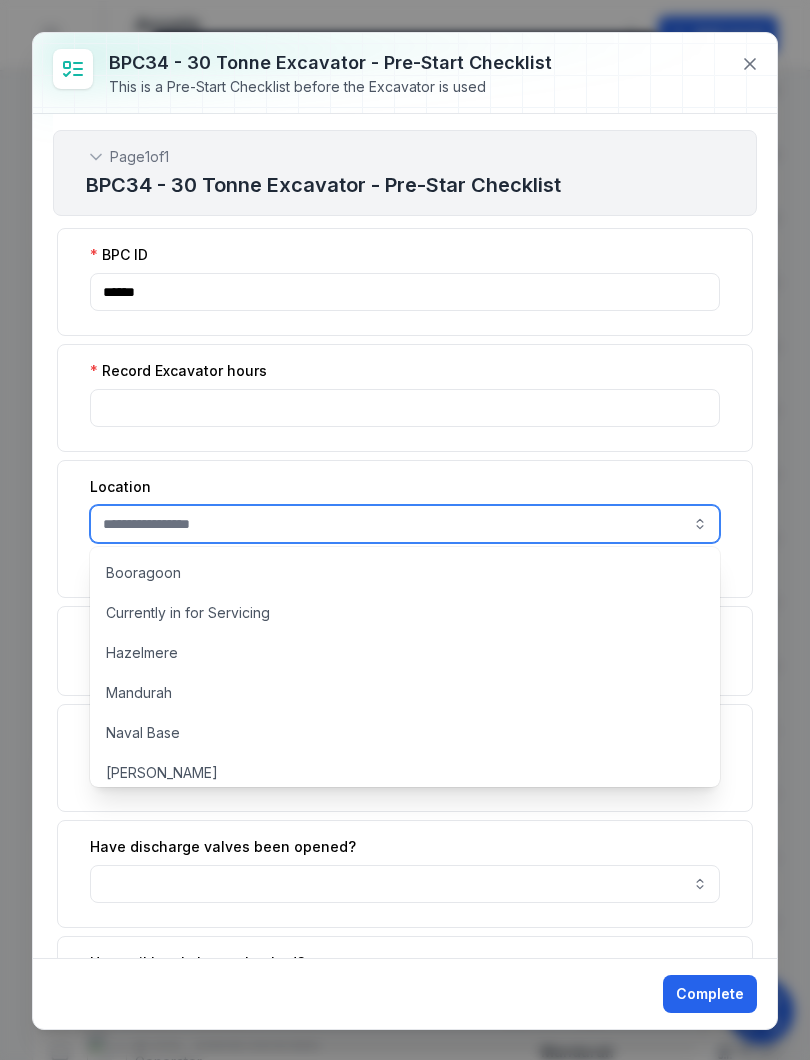 type on "********" 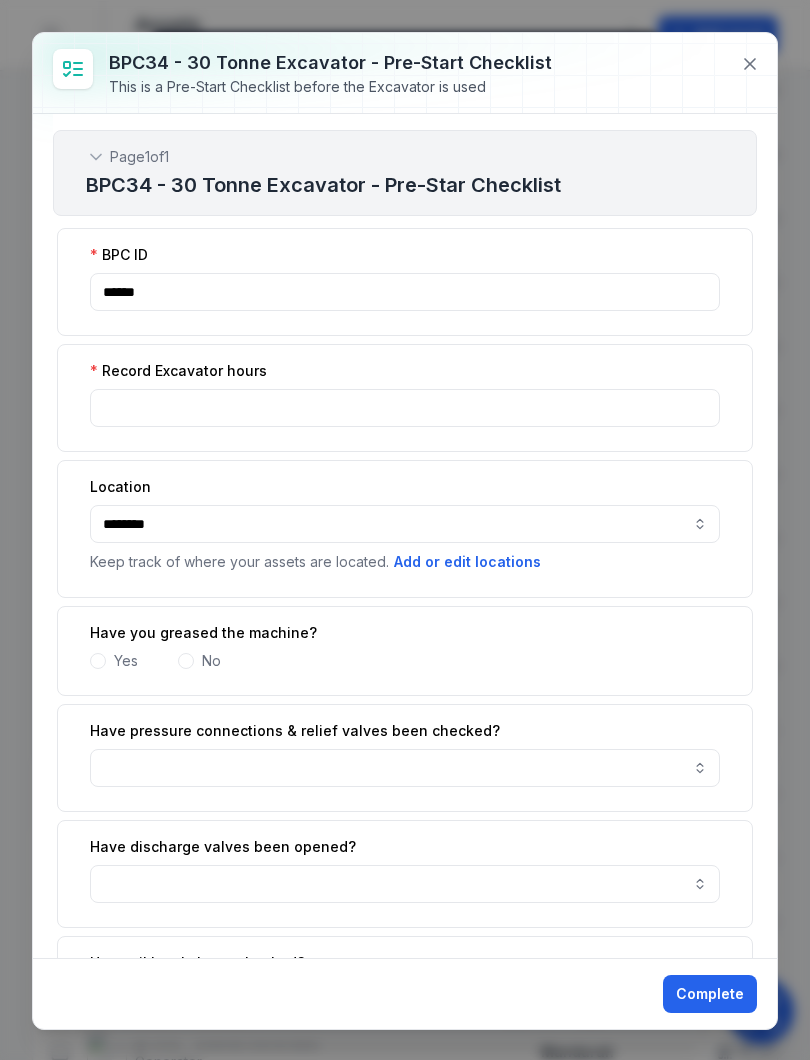 click on "Have you greased the machine? Yes No" at bounding box center (405, 651) 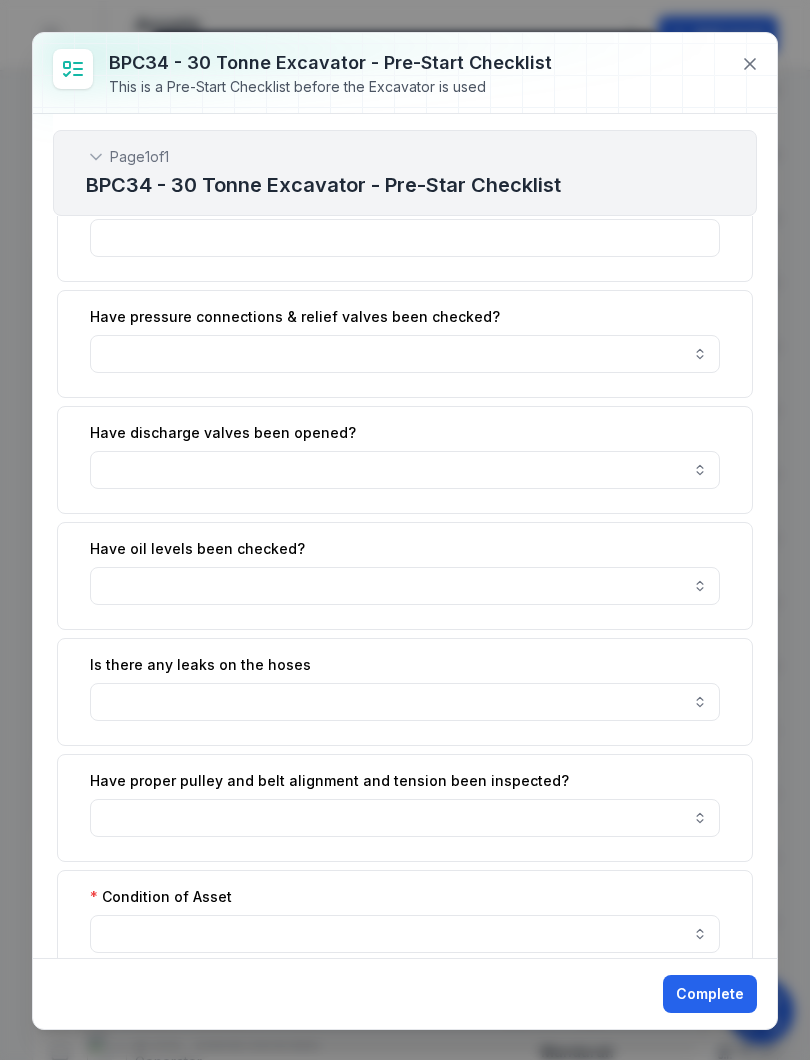 scroll, scrollTop: 537, scrollLeft: 0, axis: vertical 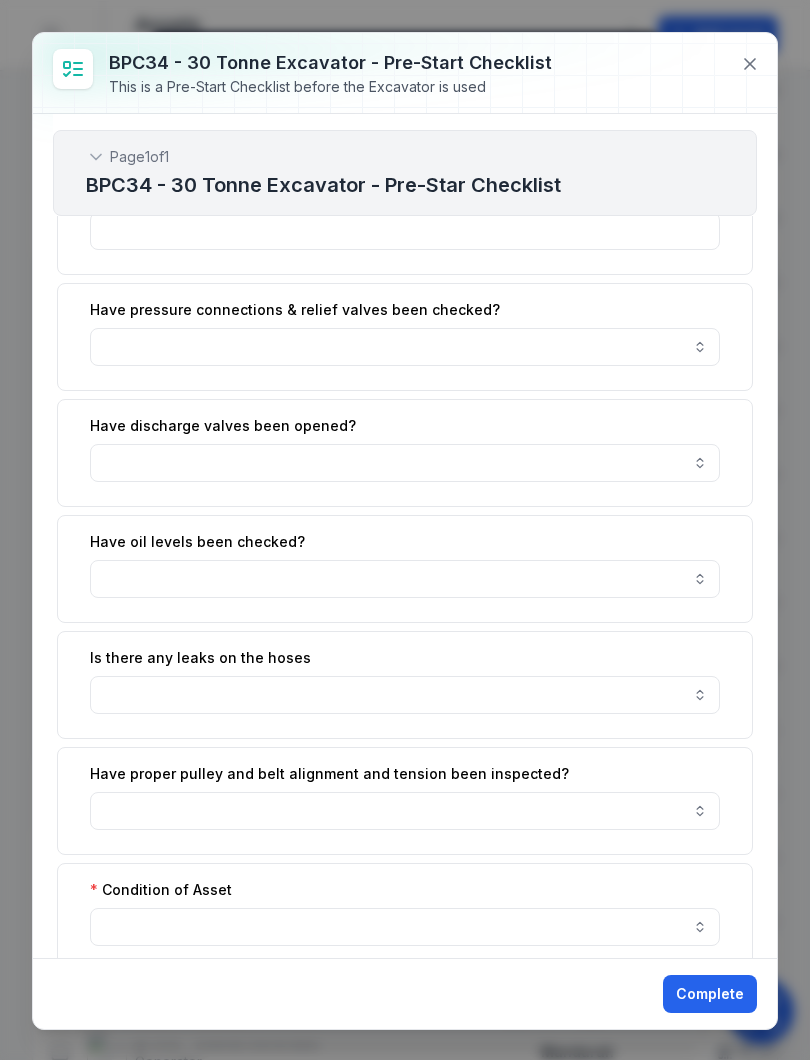 click at bounding box center (405, 579) 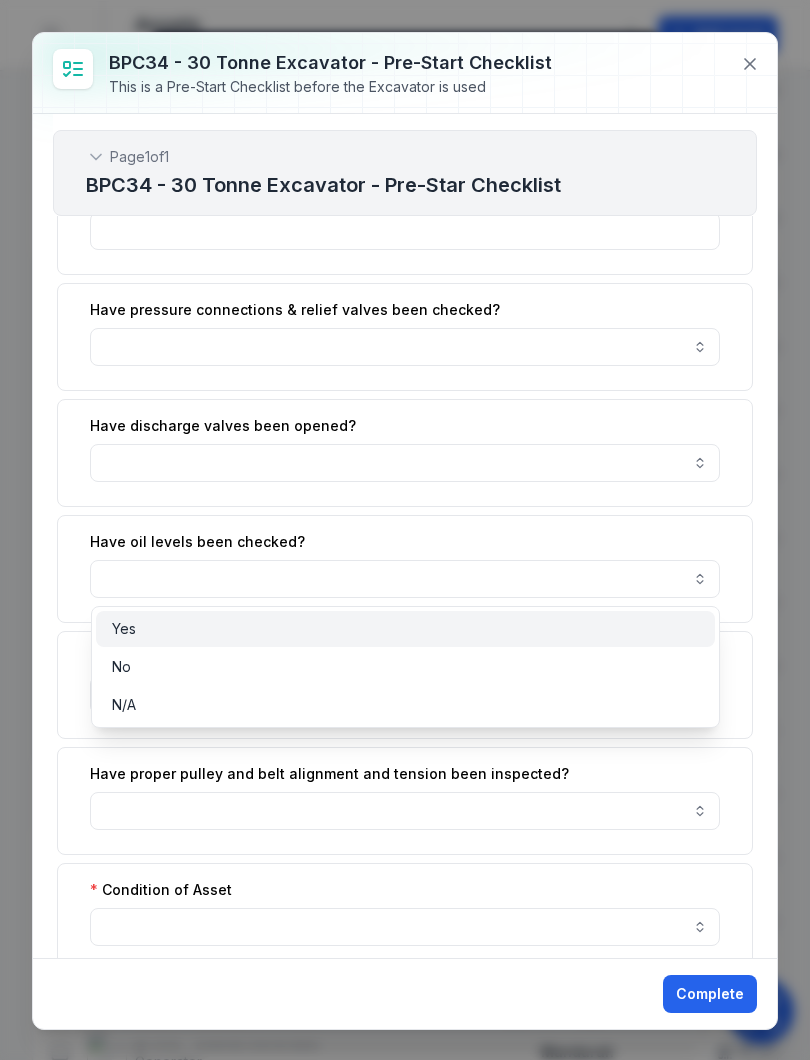 click on "Yes" at bounding box center (406, 629) 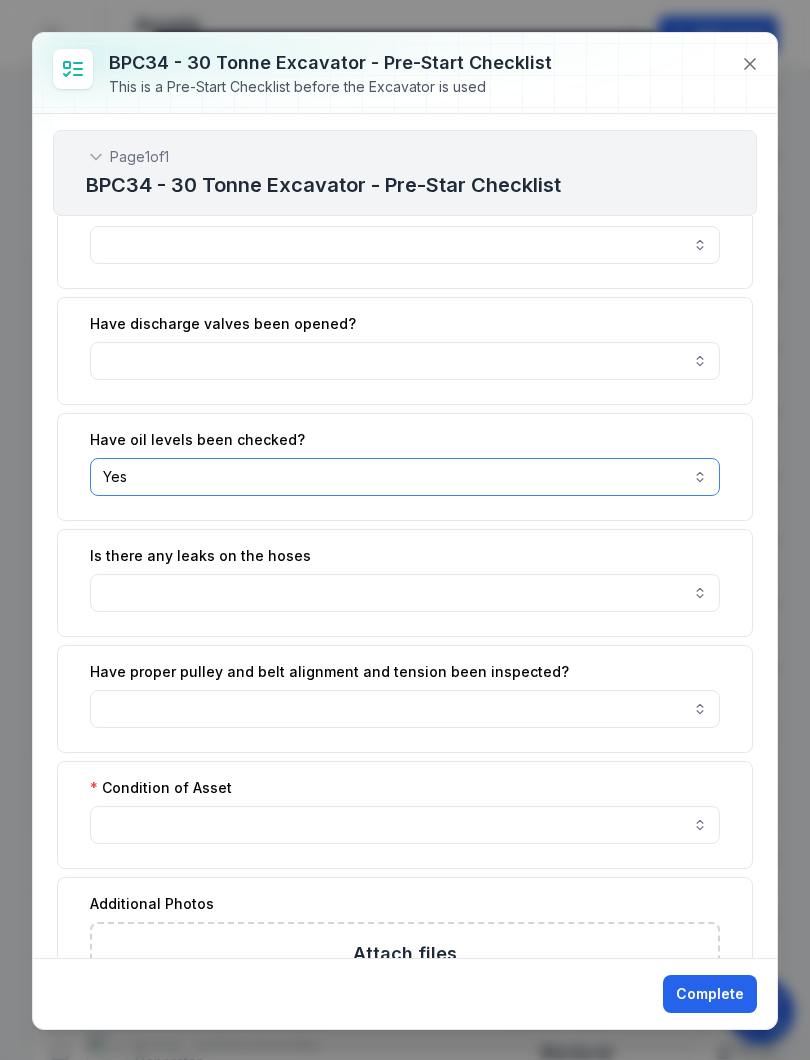 scroll, scrollTop: 642, scrollLeft: 0, axis: vertical 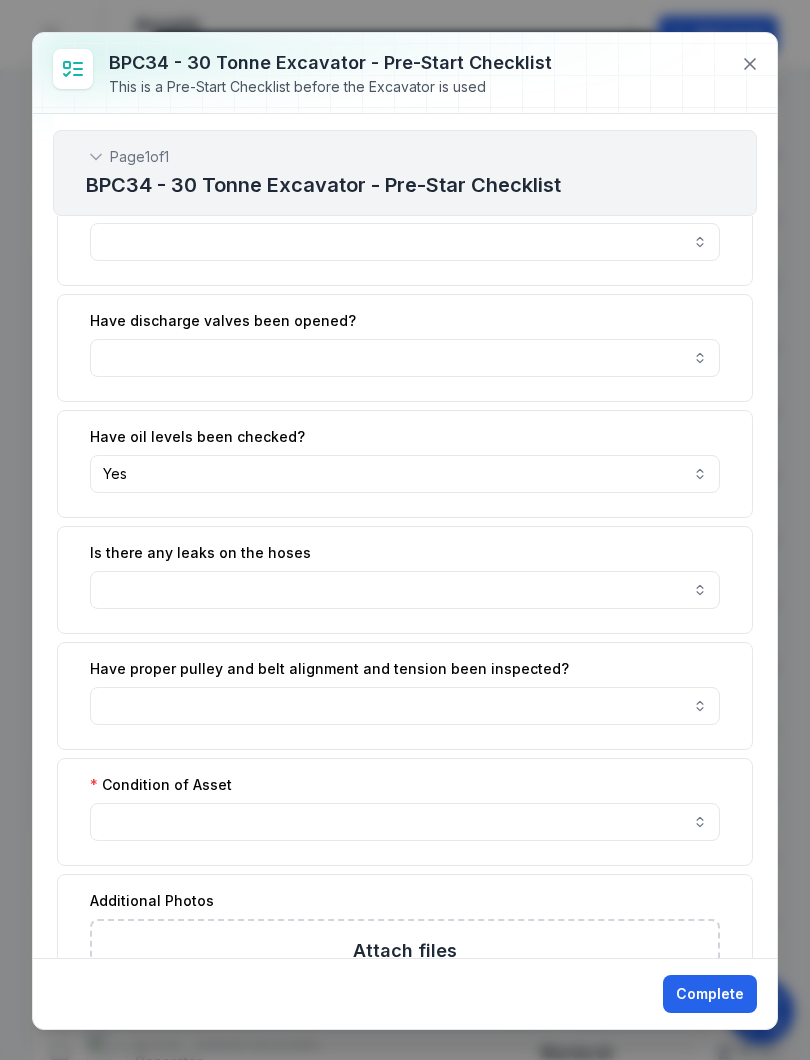 click at bounding box center [405, 590] 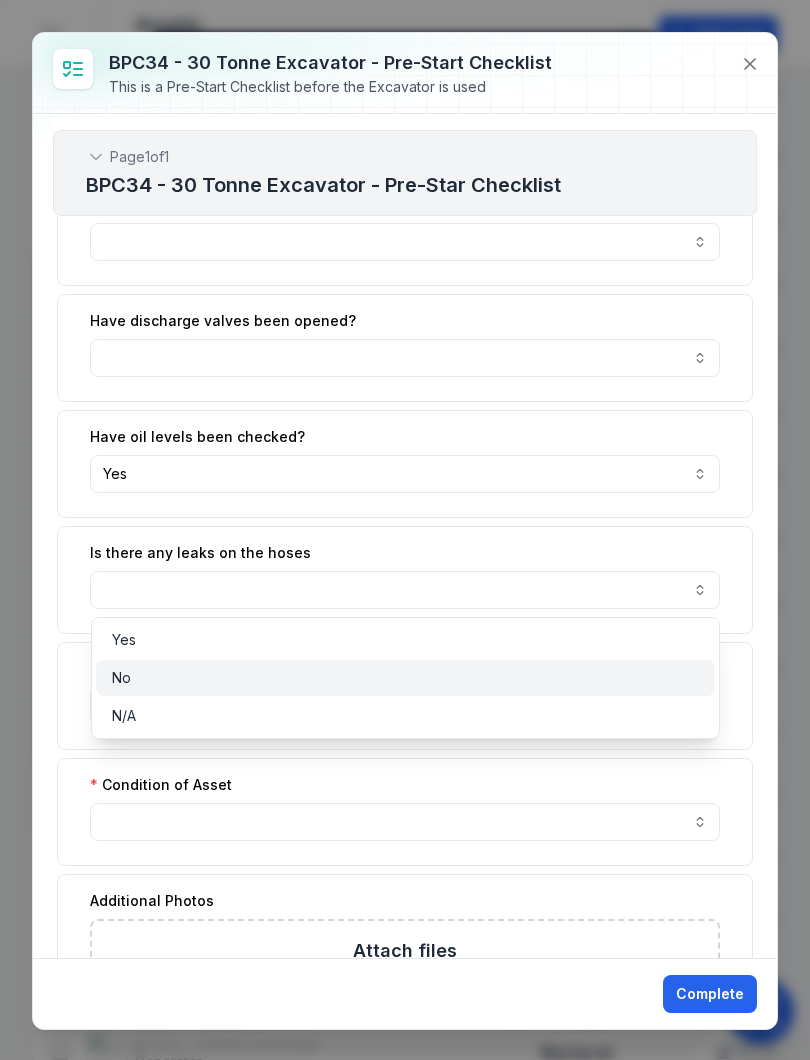 click on "No" at bounding box center [406, 678] 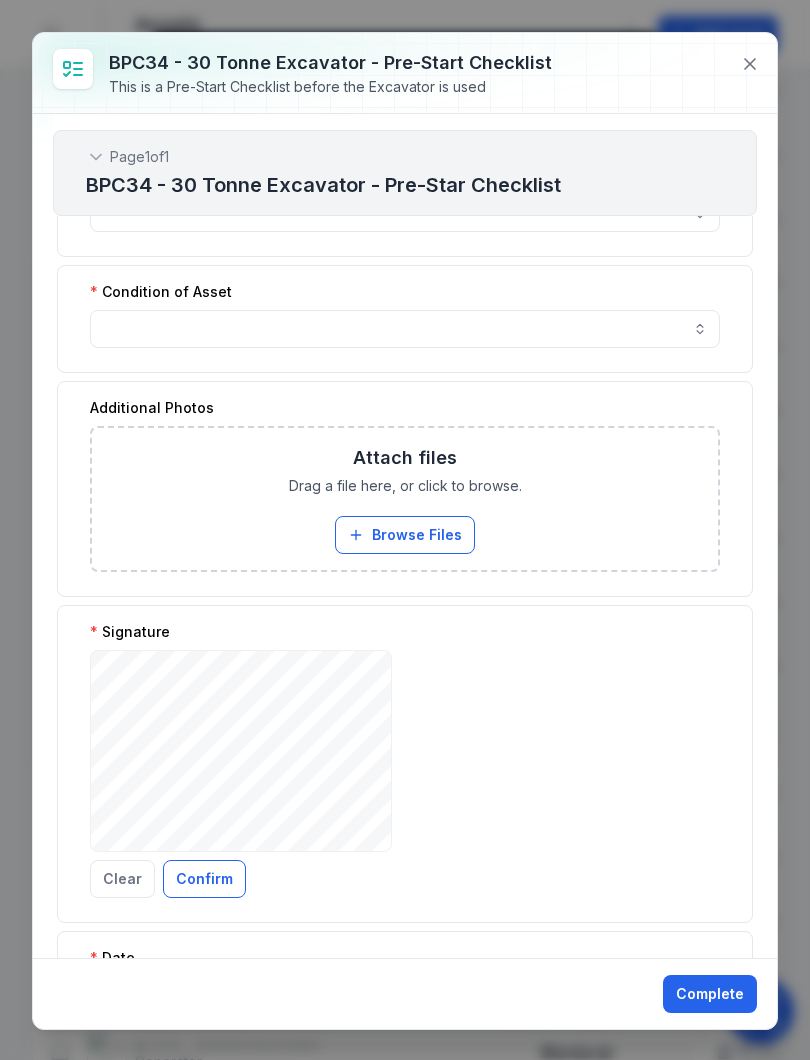 scroll, scrollTop: 1137, scrollLeft: 0, axis: vertical 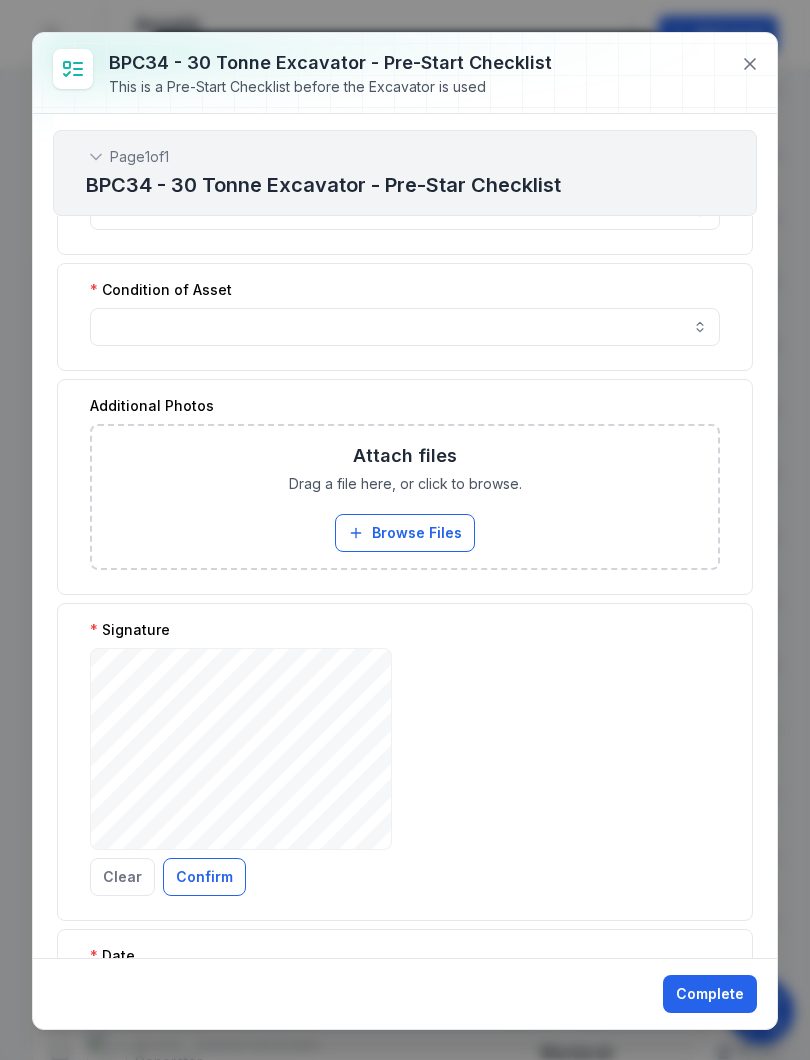 click at bounding box center (405, 327) 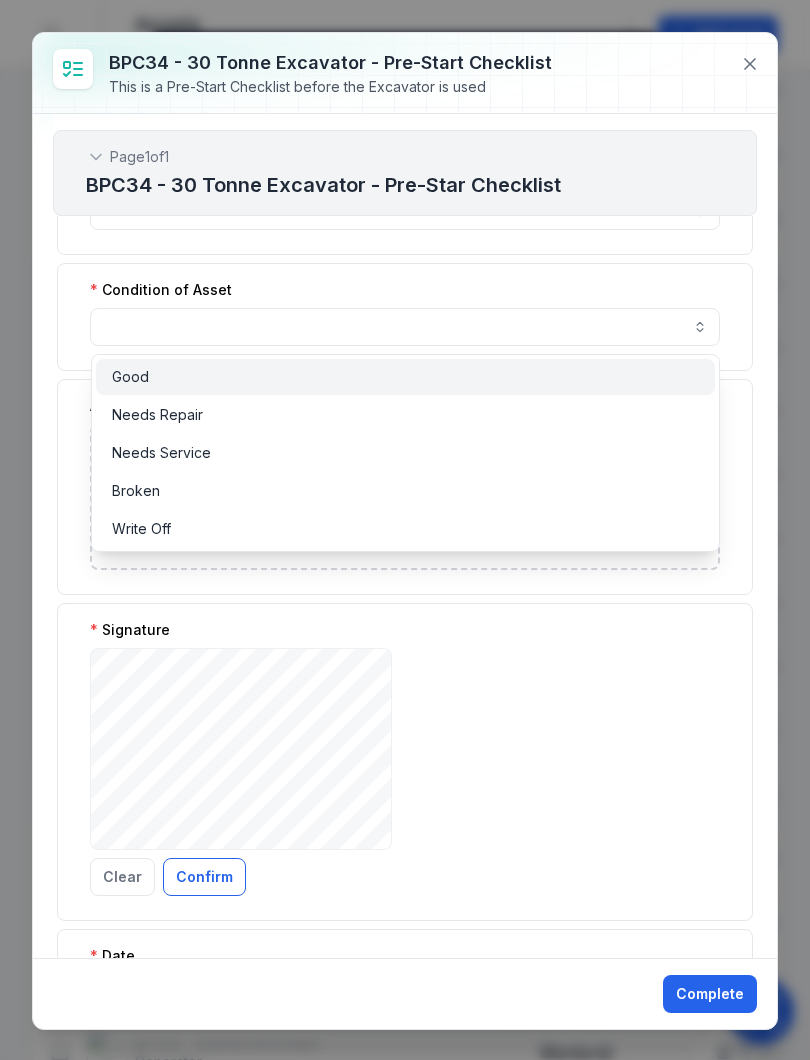 click on "Good" at bounding box center [406, 377] 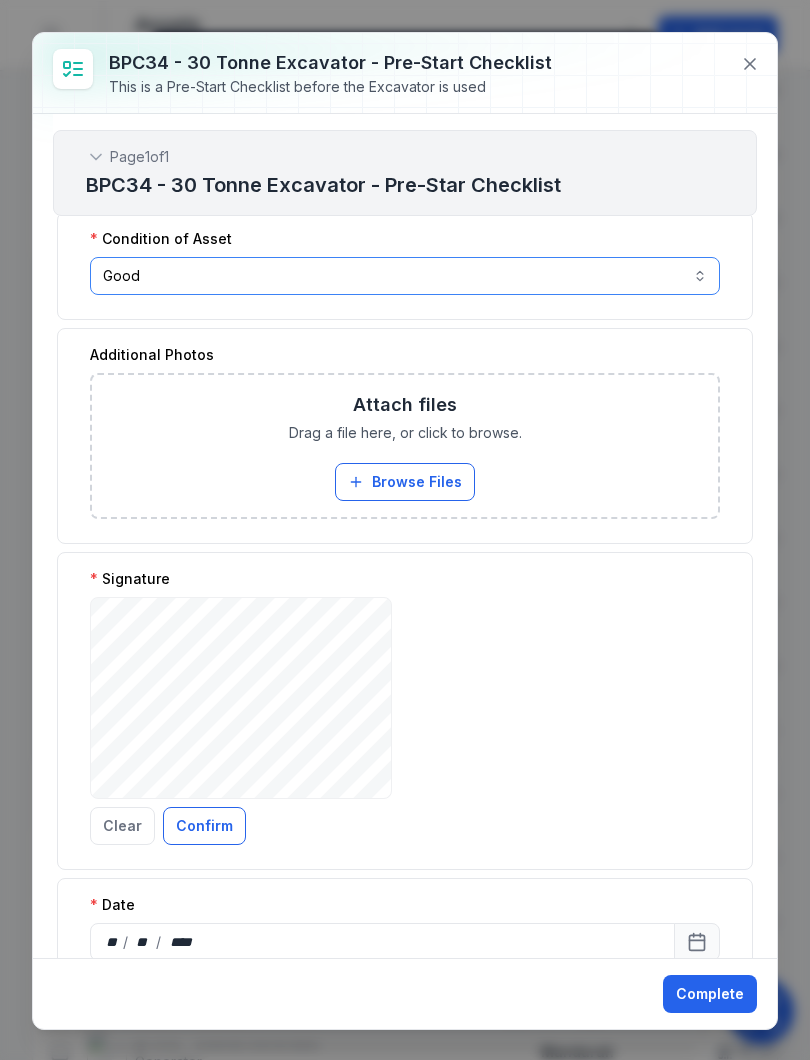 scroll, scrollTop: 1195, scrollLeft: 0, axis: vertical 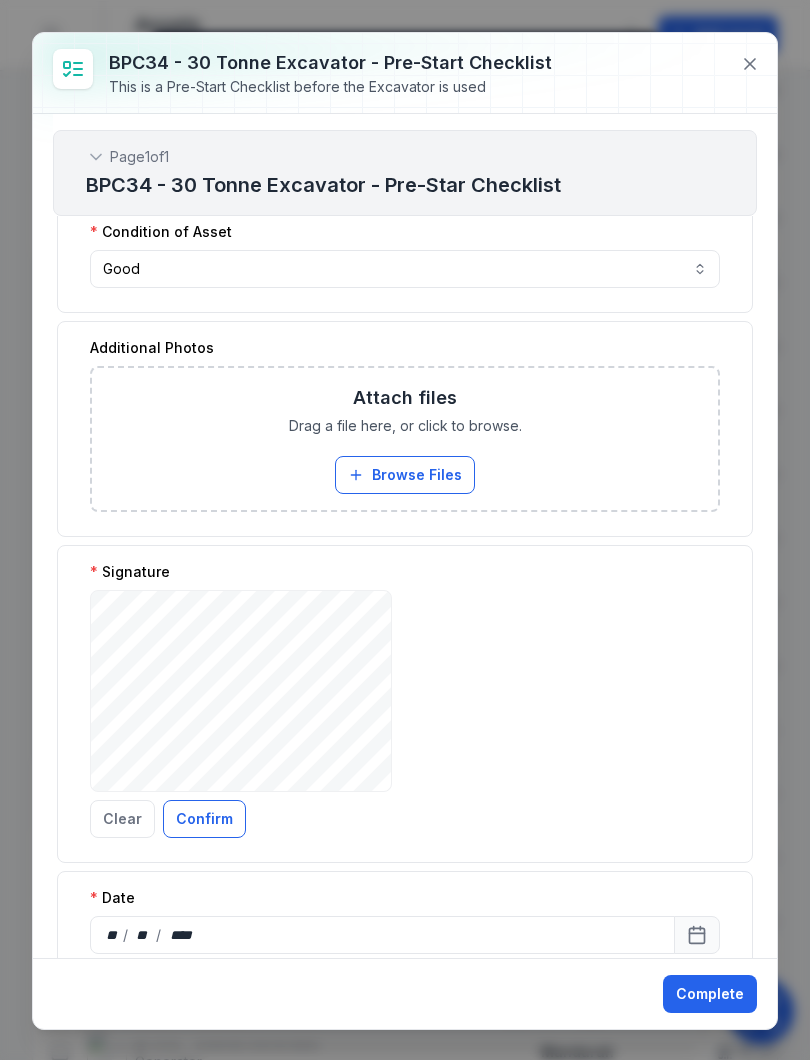 click on "Confirm" at bounding box center [204, 819] 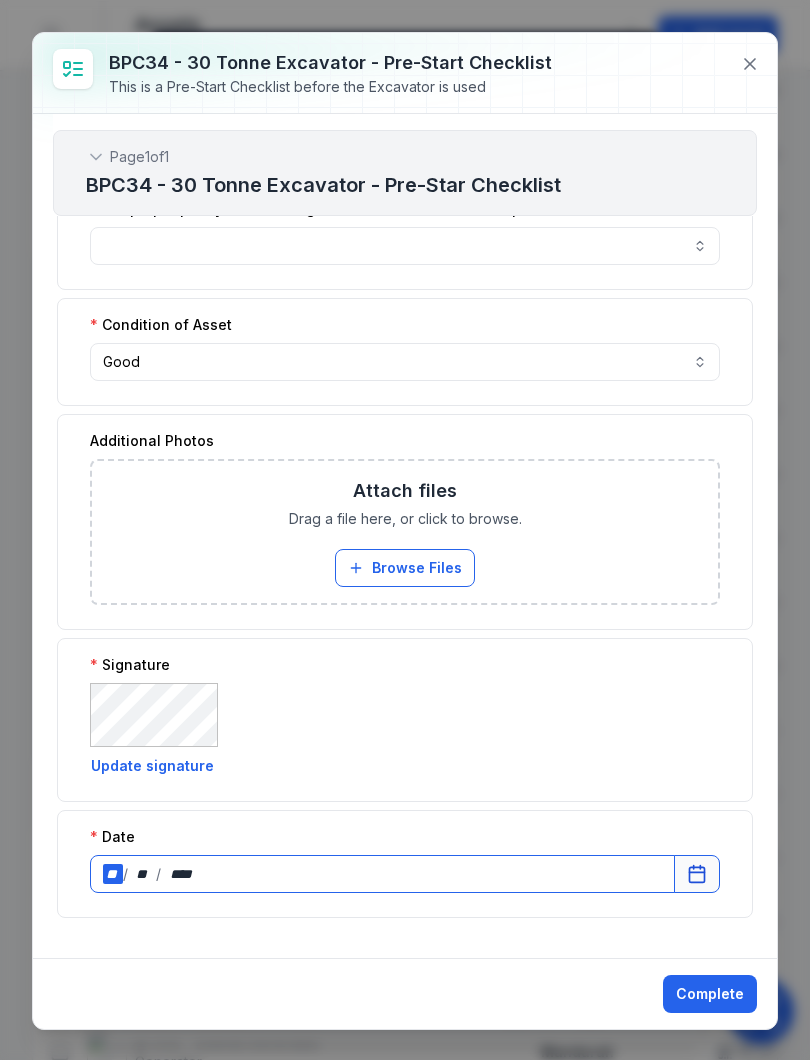 click on "**" at bounding box center (113, 874) 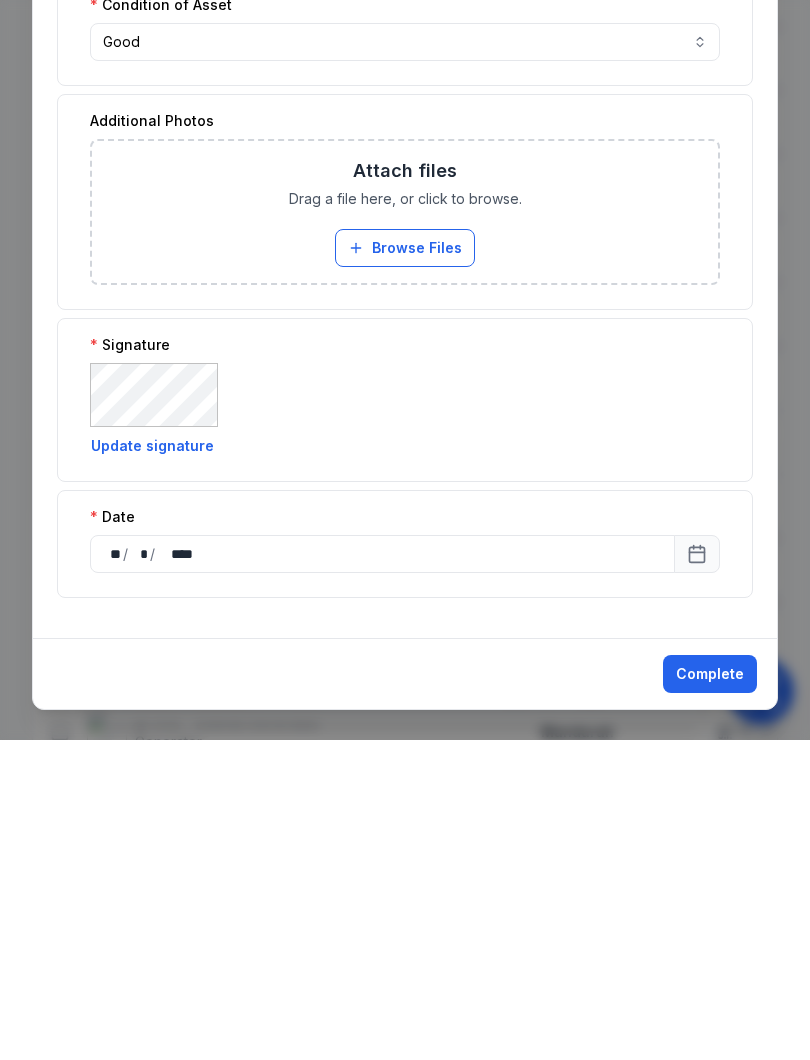 click on "Complete" at bounding box center (710, 994) 